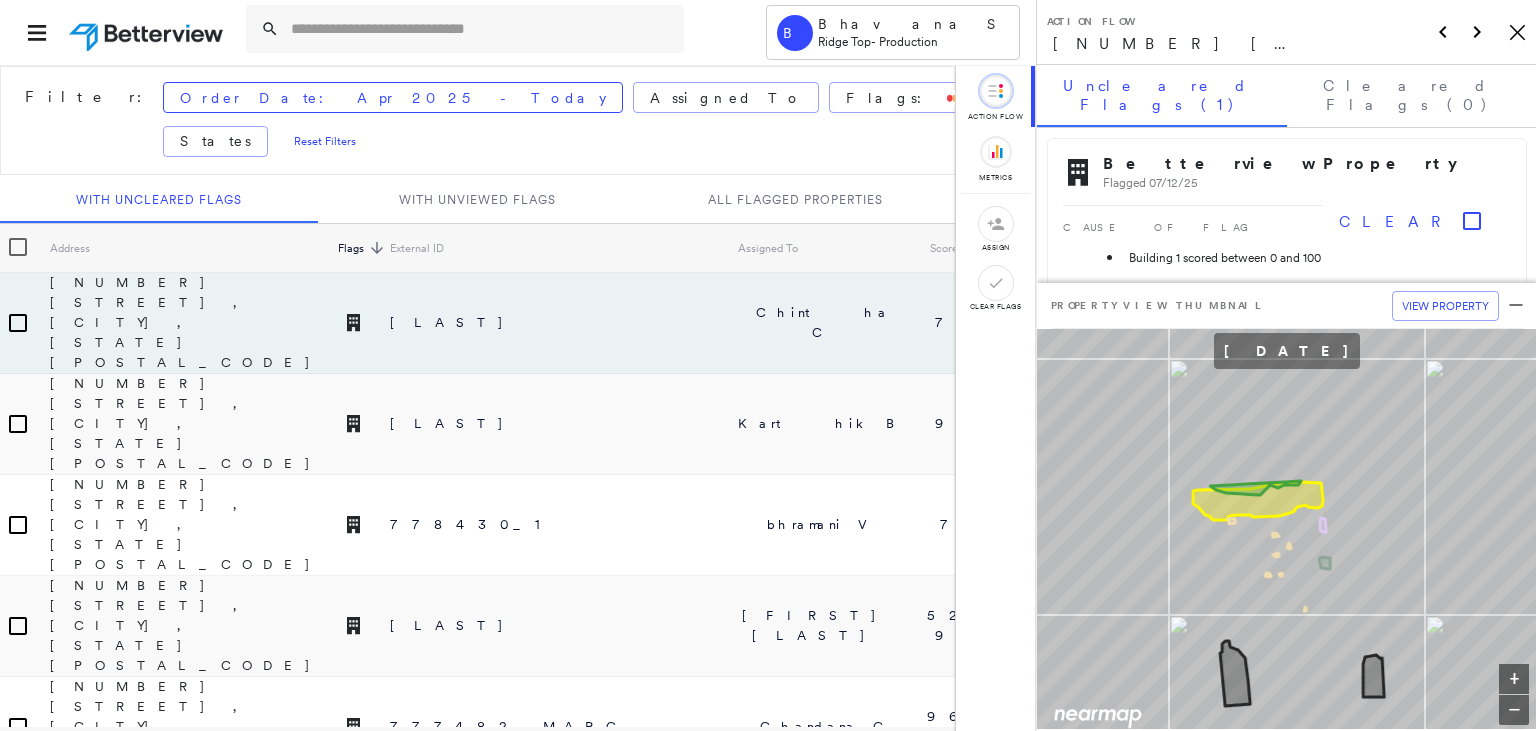 scroll, scrollTop: 2, scrollLeft: 0, axis: vertical 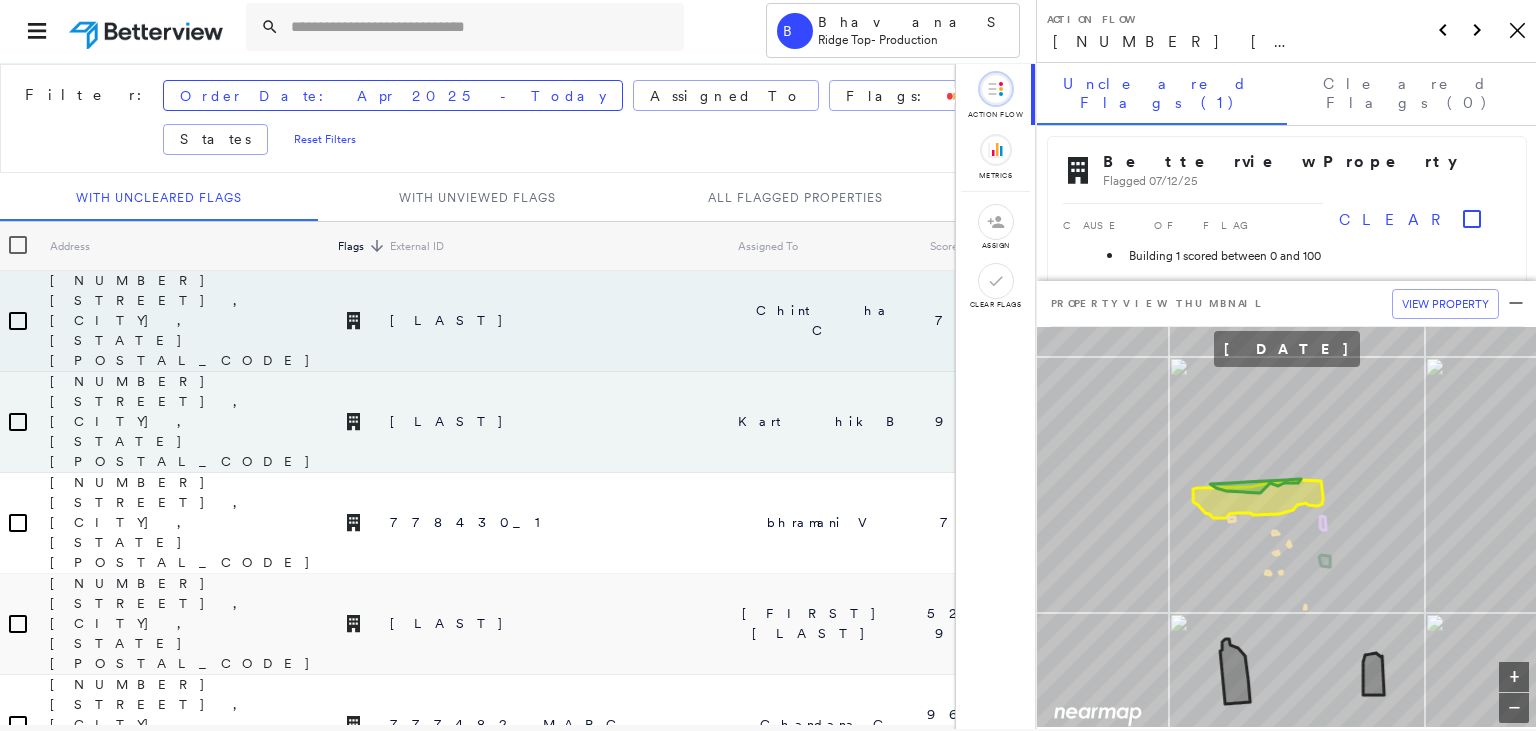 click on "774275_Bengston" at bounding box center [564, 422] 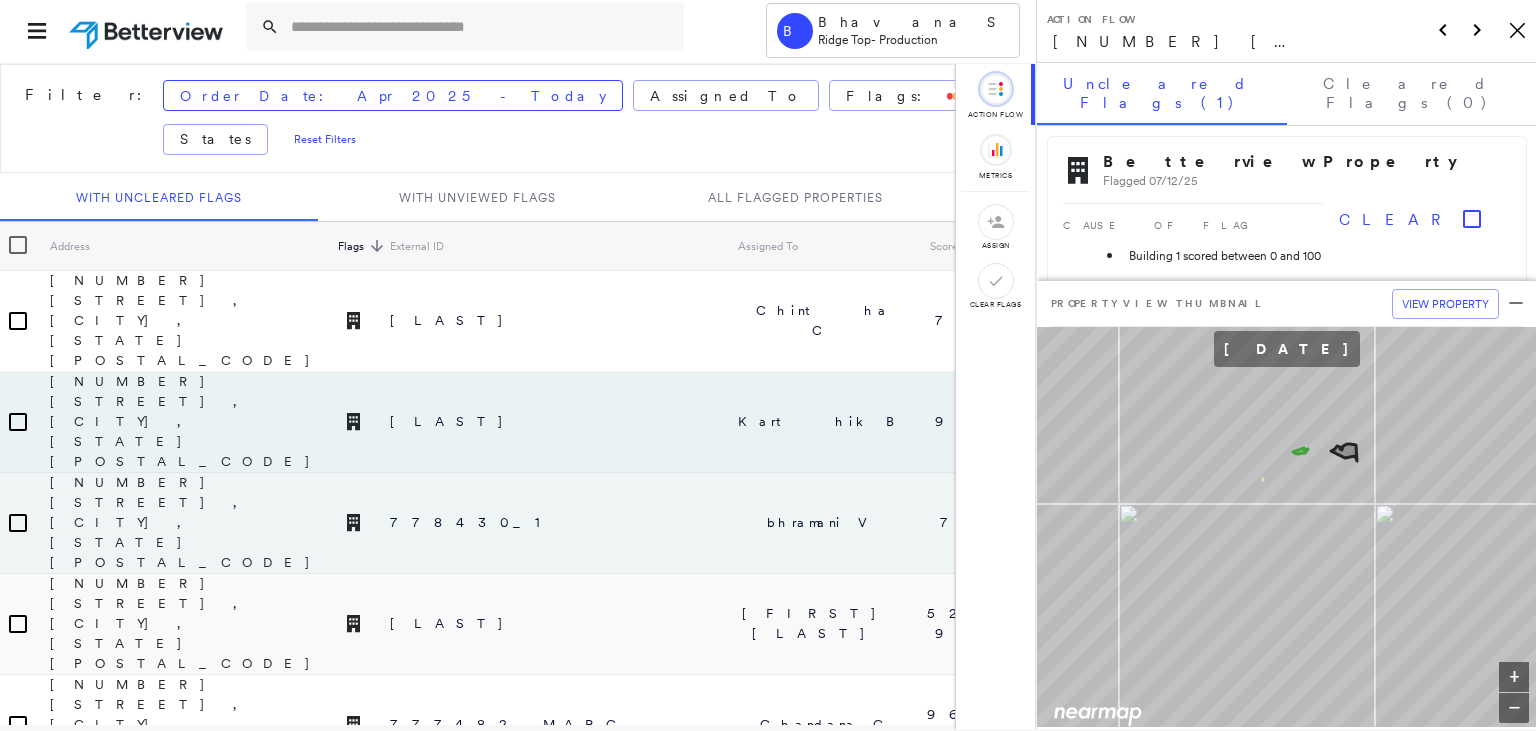 click on "778430_1" at bounding box center [564, 523] 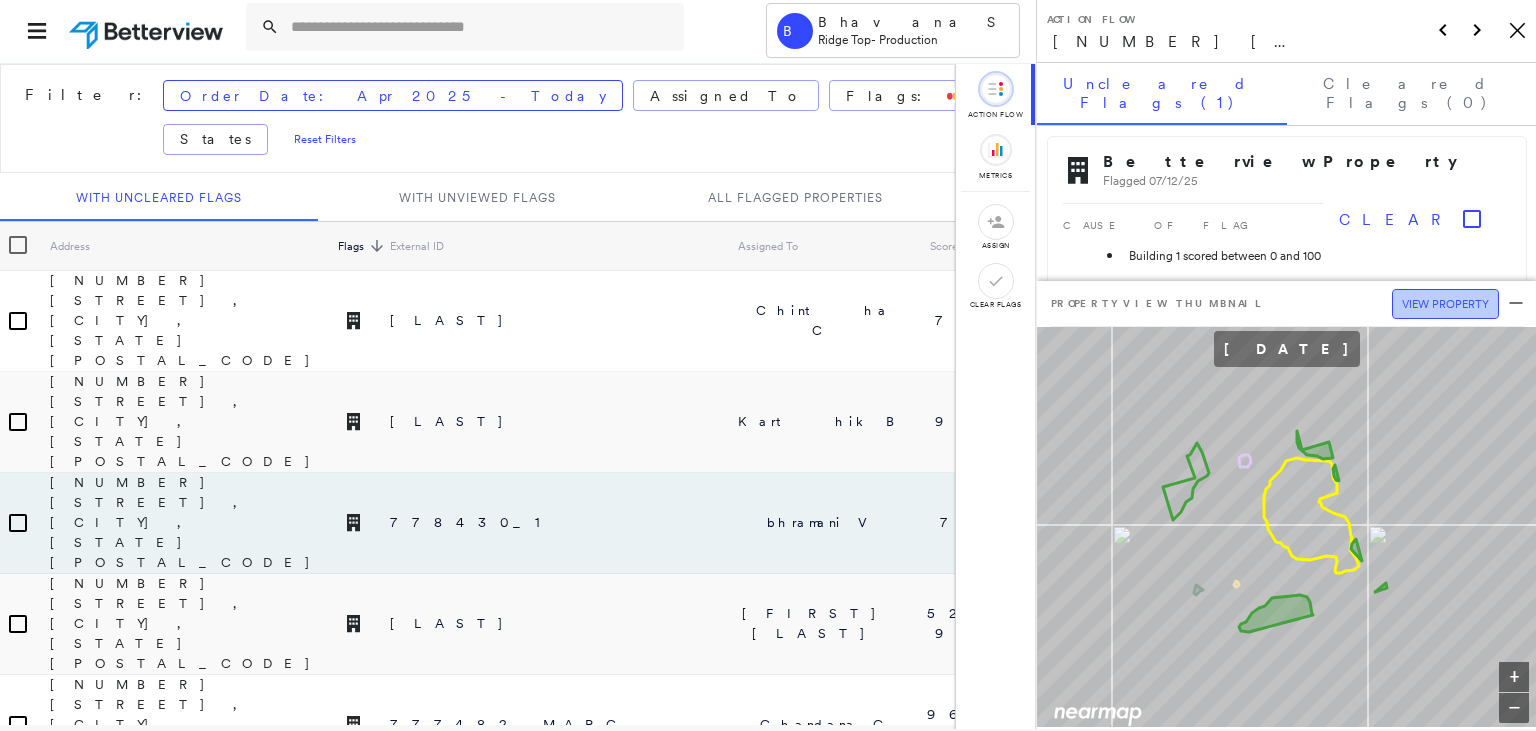 click on "View Property" at bounding box center [1445, 304] 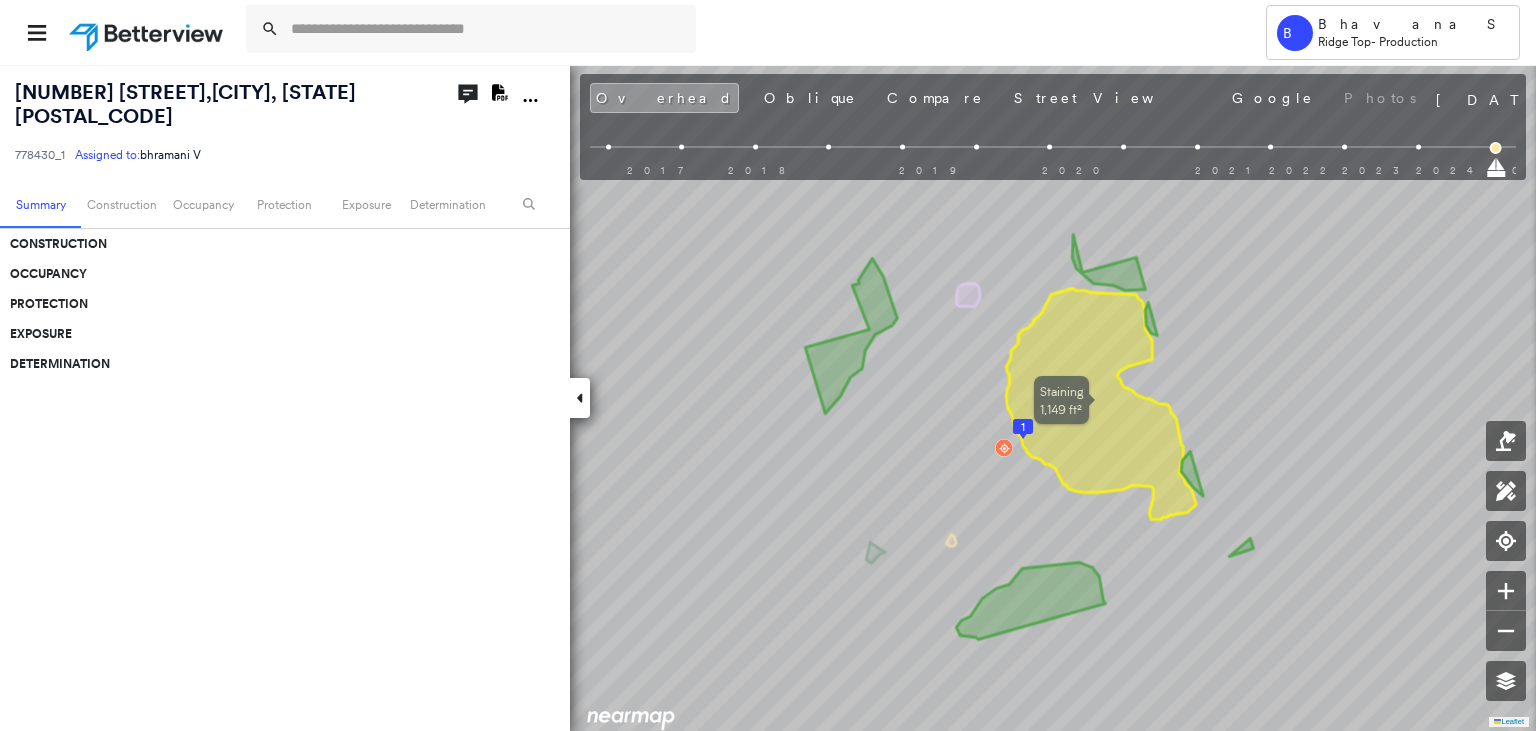scroll, scrollTop: 0, scrollLeft: 0, axis: both 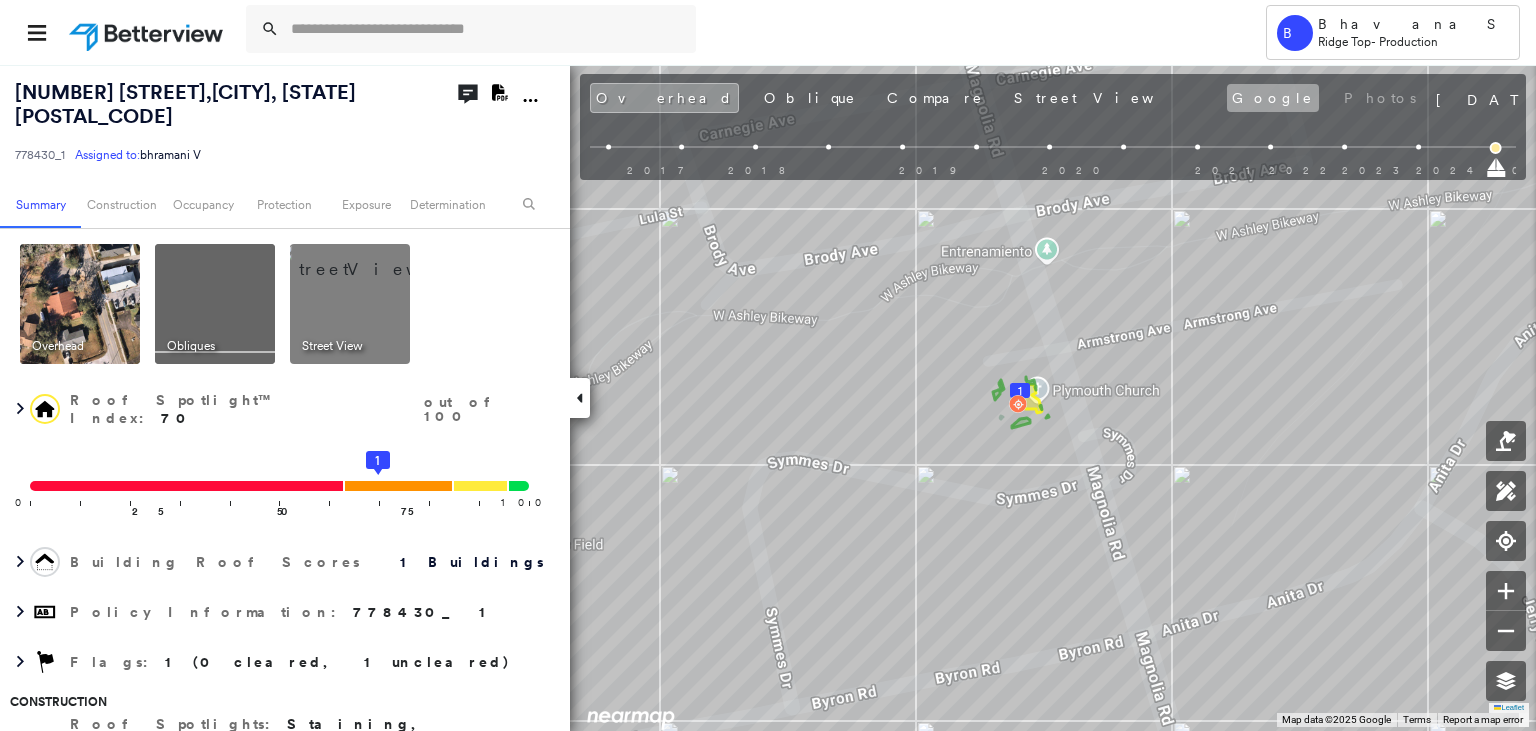 click on "Google" at bounding box center (1273, 98) 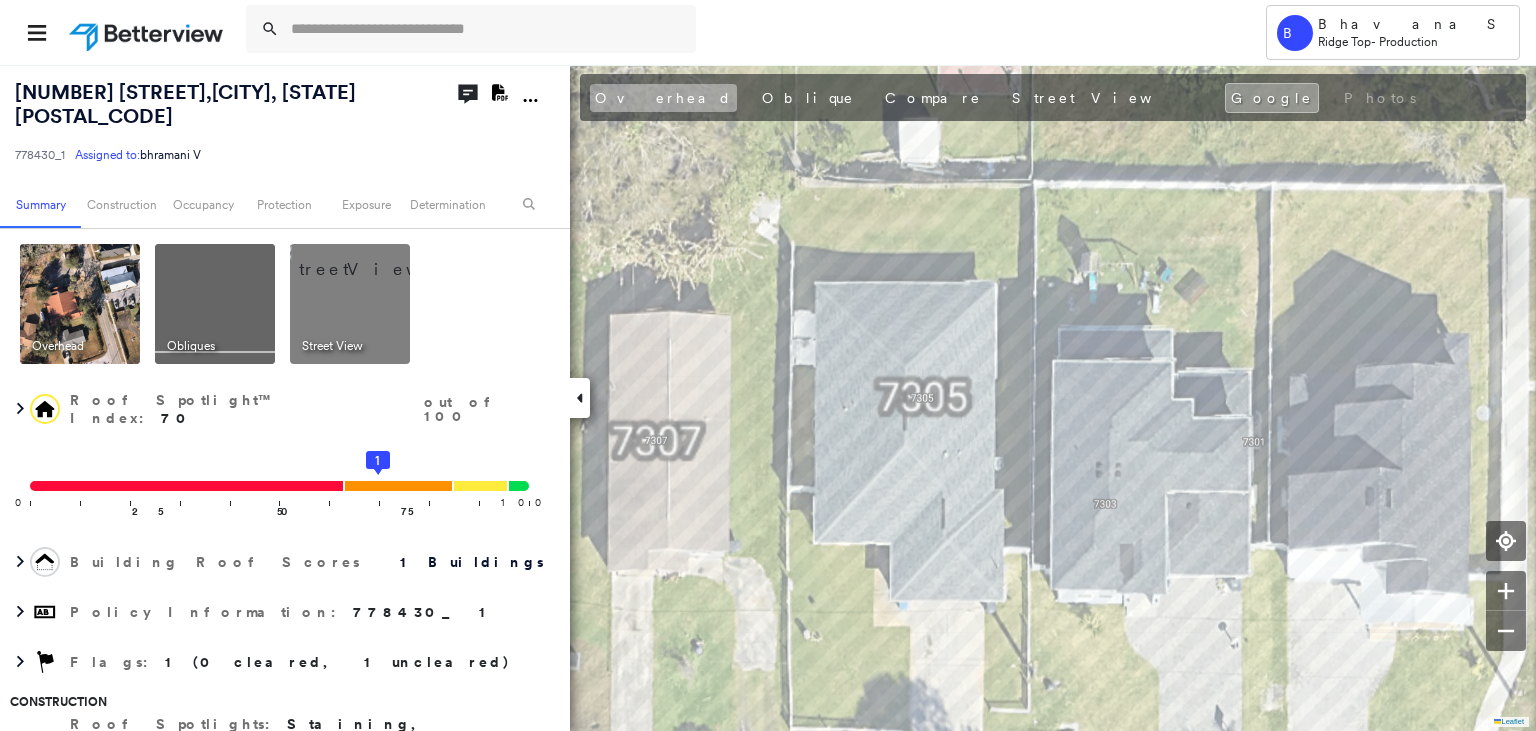 click on "Overhead" at bounding box center [663, 98] 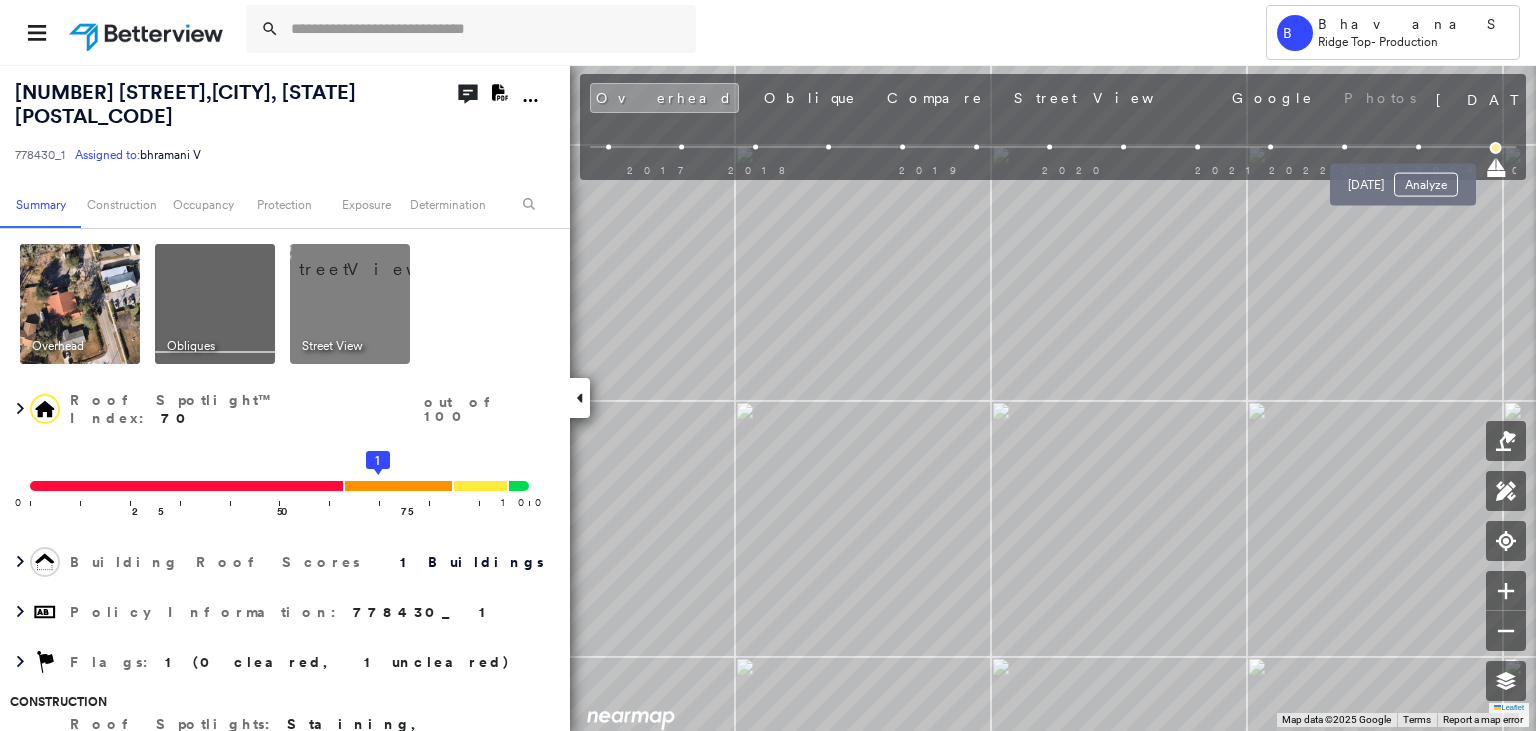 click at bounding box center [1418, 147] 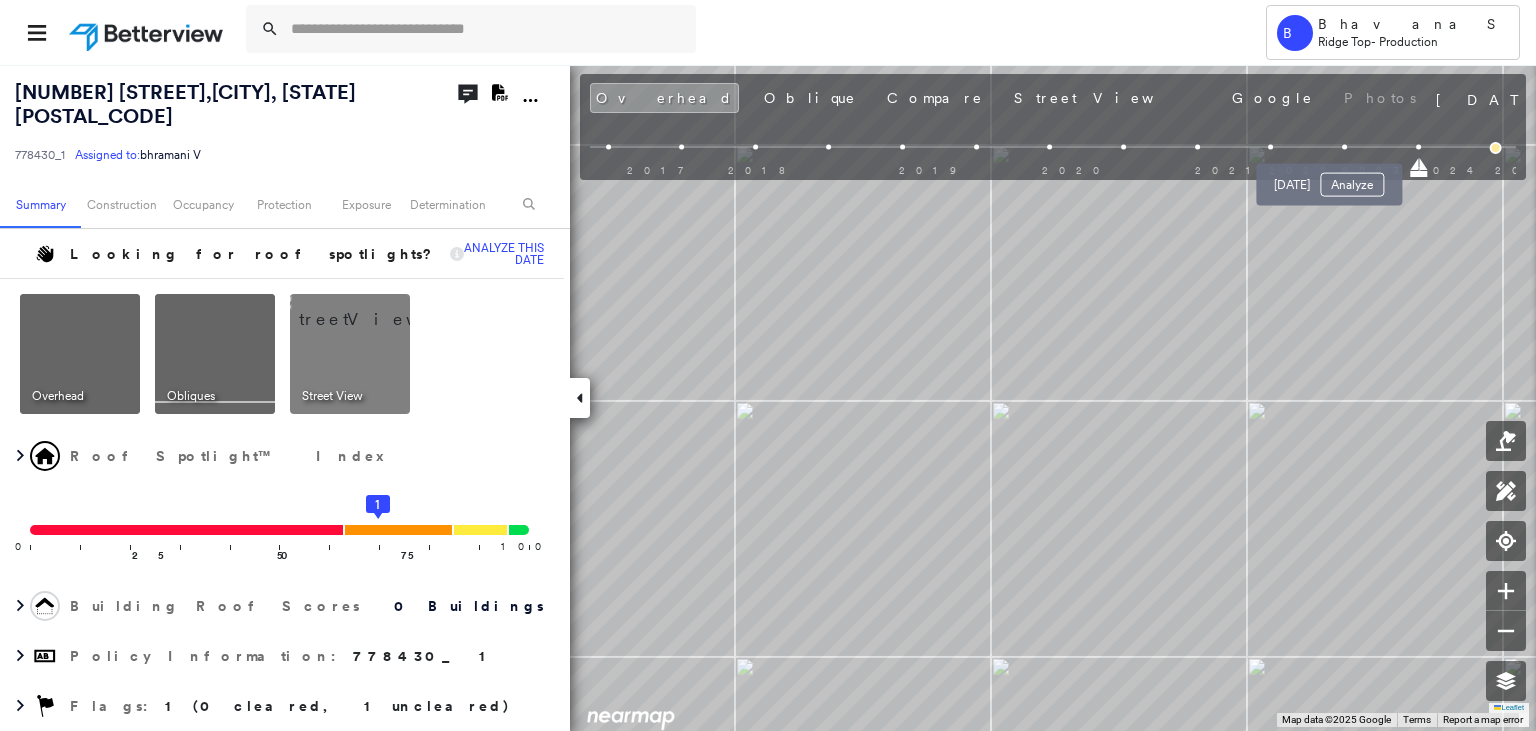 click at bounding box center [1344, 147] 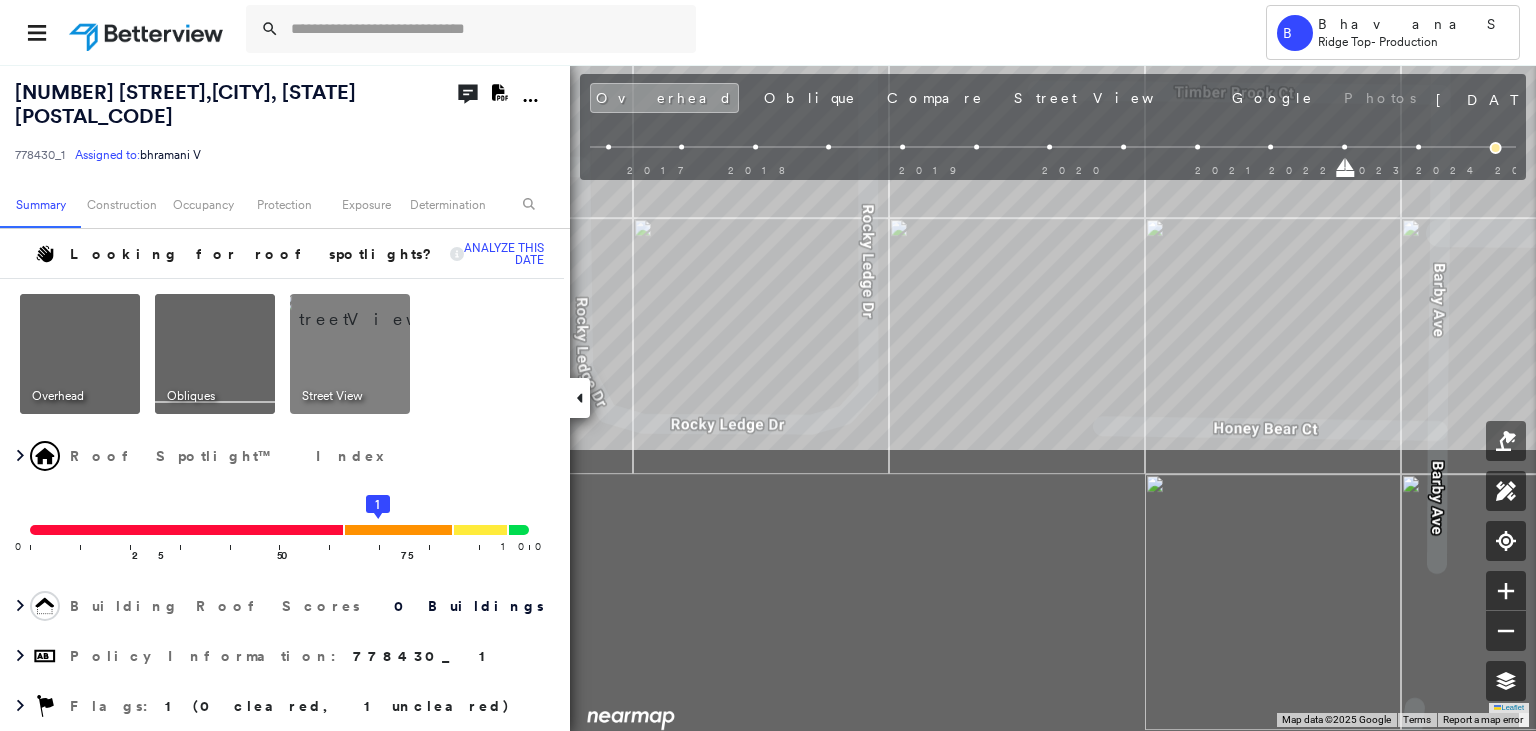 click on "[NUMBER] [STREET] , [CITY], [STATE] [POSTAL_CODE] 778430_1 Assigned to: [NAME] V Assigned to: [NAME] V 778430_1 Assigned to: [NAME] V Open Comments Download PDF Report Summary Construction Occupancy Protection Exposure Determination Looking for roof spotlights? Analyze this date Overhead Obliques Street View Roof Spotlight™ Index 0 100 25 50 75 1 Building Roof Scores 0 Buildings Policy Information : 778430_1 Flags : 1 (0 cleared, 1 uncleared) Construction Occupancy Protection Exposure Determination Flags : 1 (0 cleared, 1 uncleared) Uncleared Flags (1) Cleared Flags (0) Betterview Property Flagged [DATE] Clear Action Taken New Entry History Quote/New Business Terms & Conditions Added ACV Endorsement Added Cosmetic Endorsement Inspection/Loss Control Report Information Added to Inspection Survey Onsite Inspection Ordered Determined No Inspection Needed General Used Report to Further Agent/Insured Discussion Reject/Decline - New Business Allowed to Proceed / Policy Bound Save Renewal Terms & Conditions" at bounding box center (768, 397) 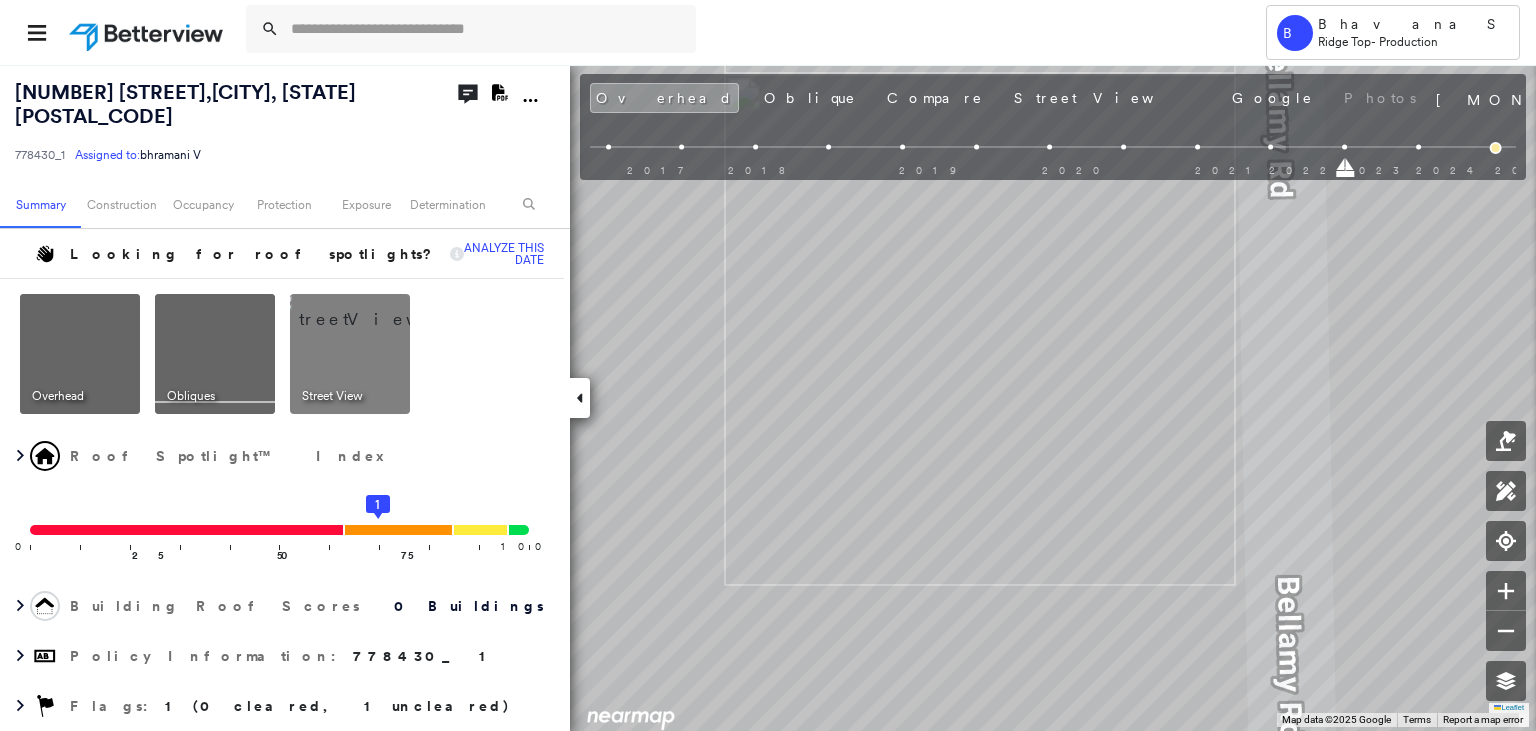 scroll, scrollTop: 0, scrollLeft: 0, axis: both 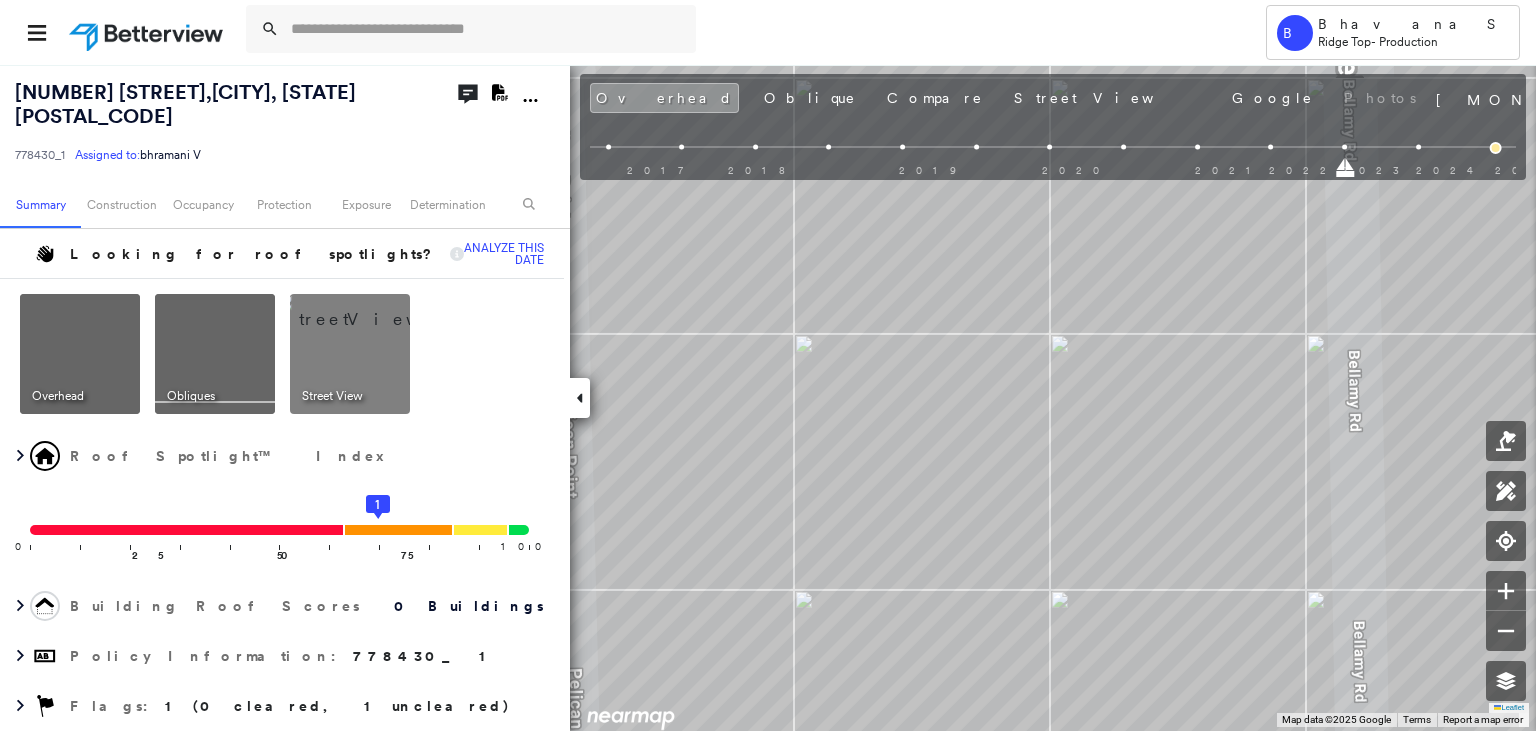 click at bounding box center [1496, 148] 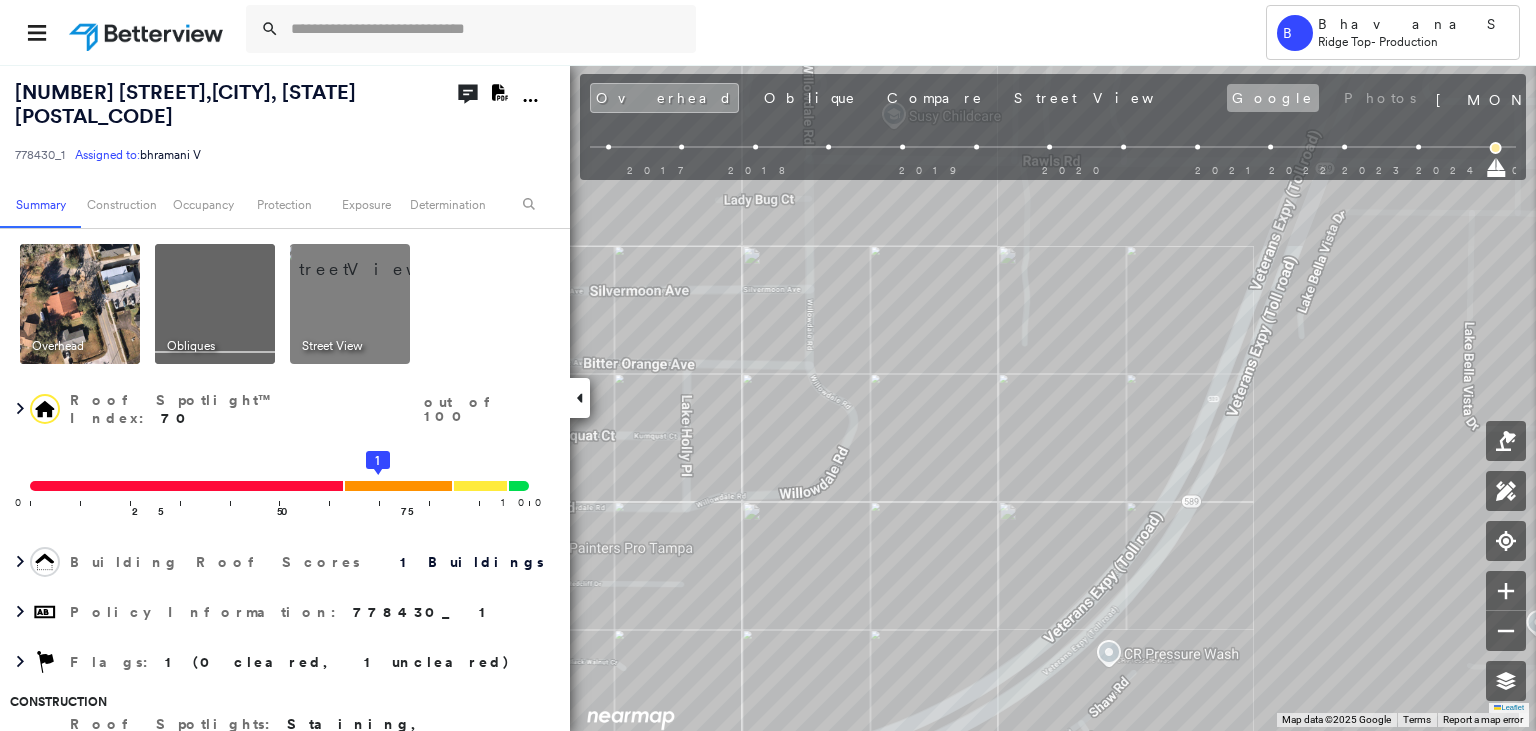 click on "Google" at bounding box center (1273, 98) 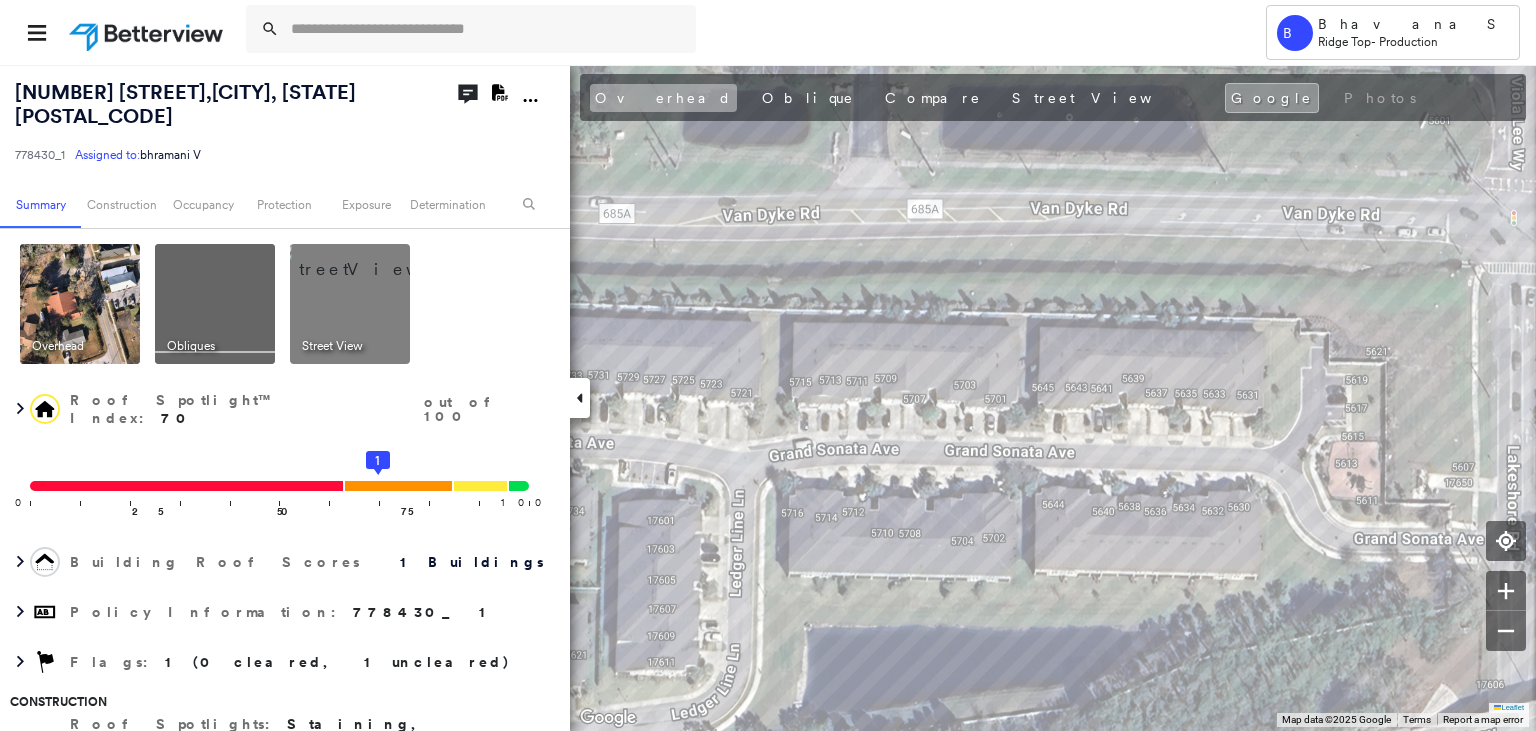 click on "Overhead" at bounding box center [663, 98] 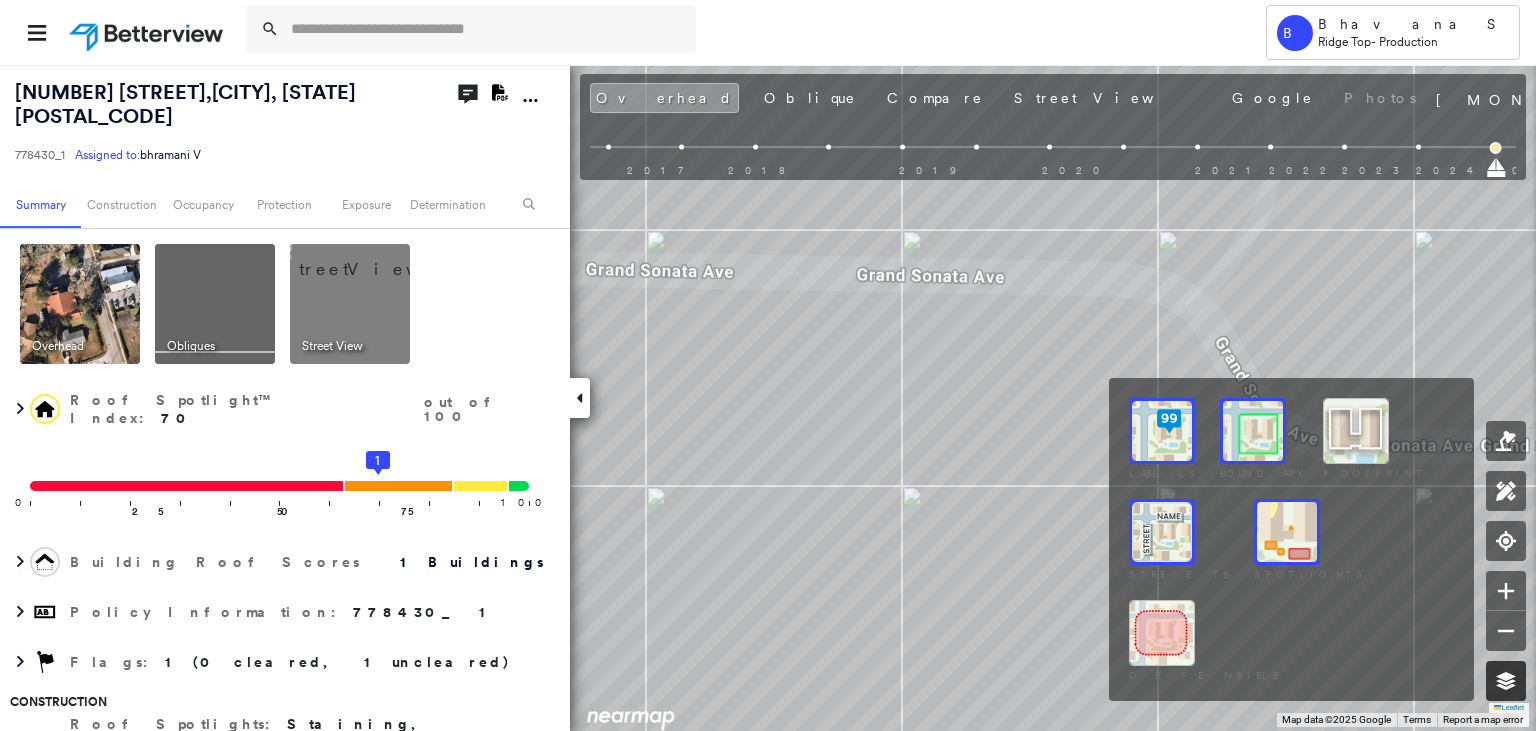 click 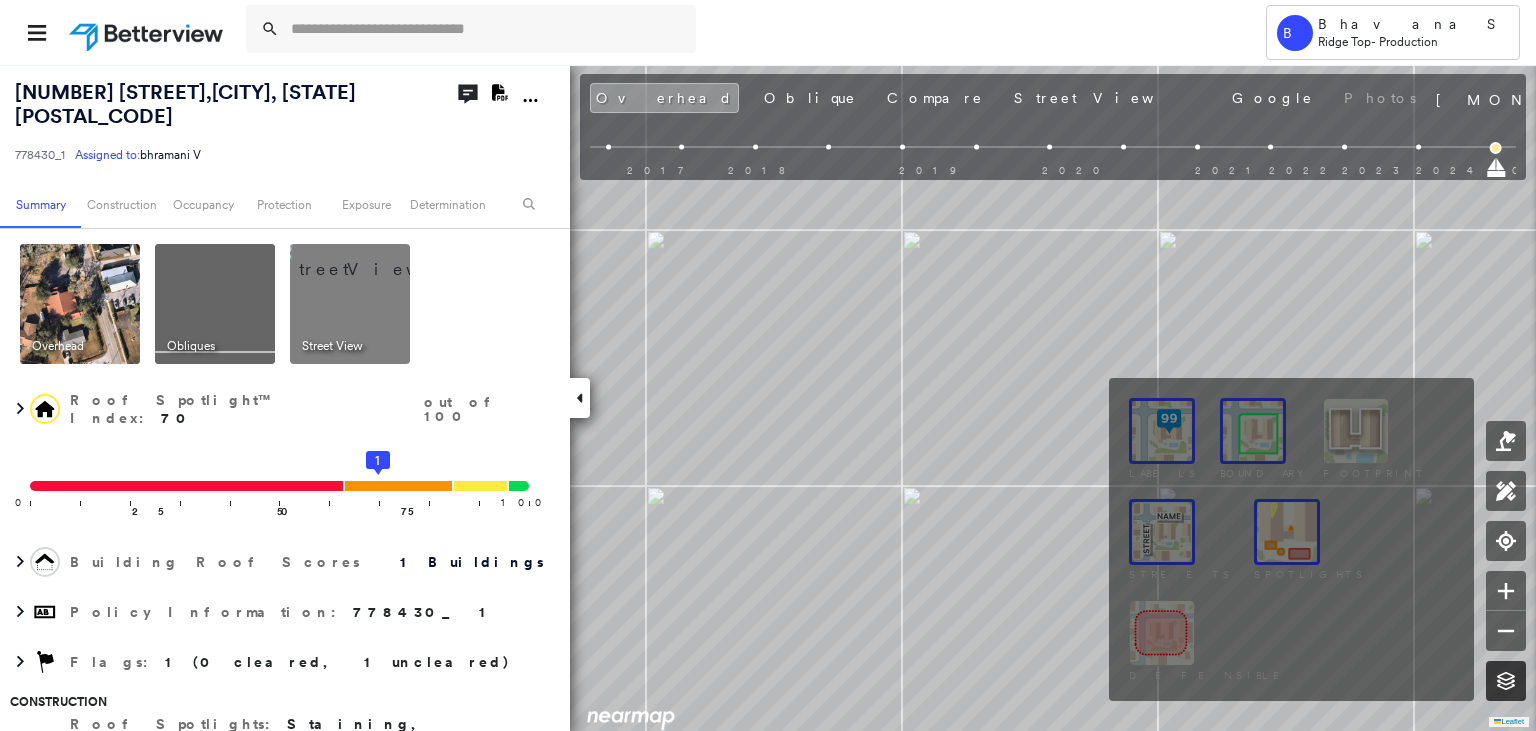 click 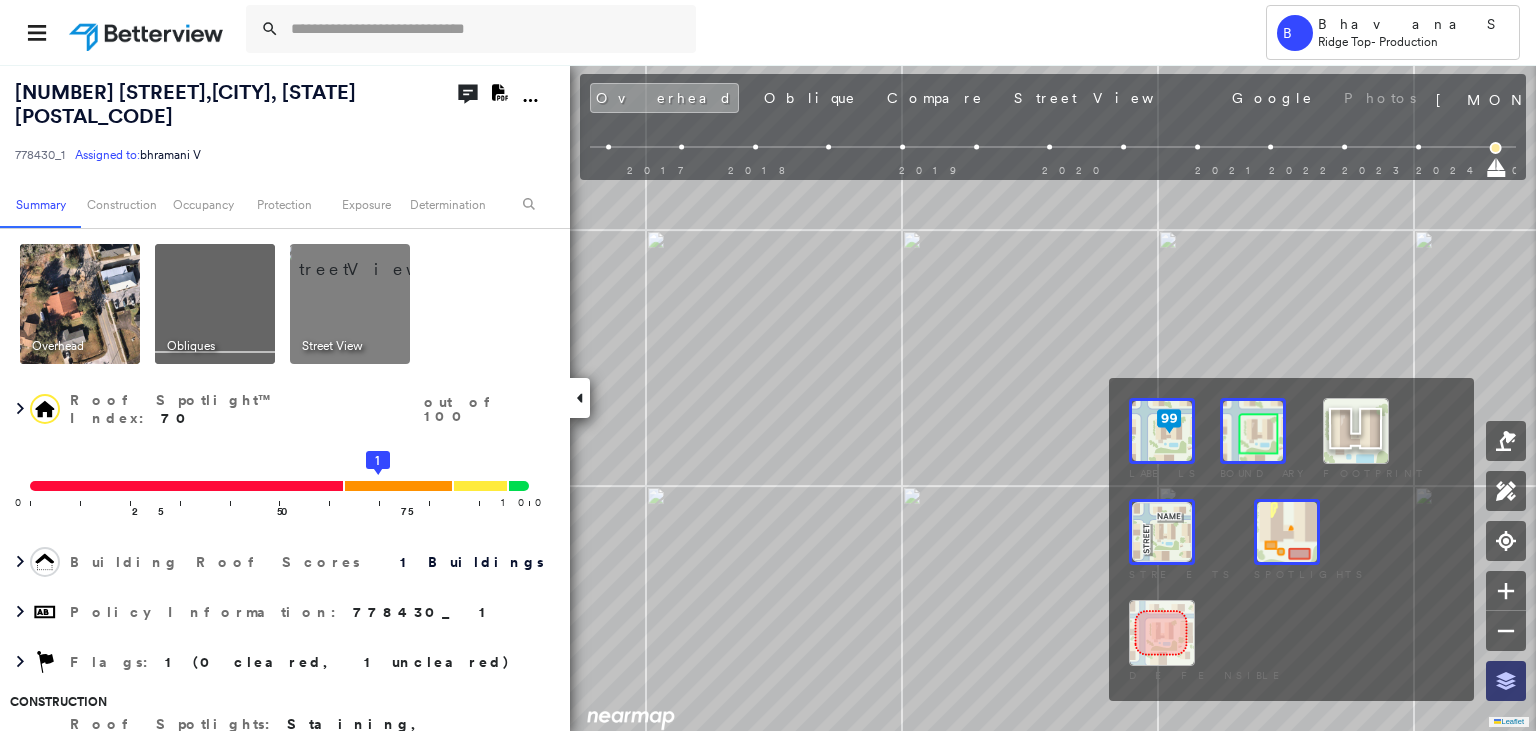 click 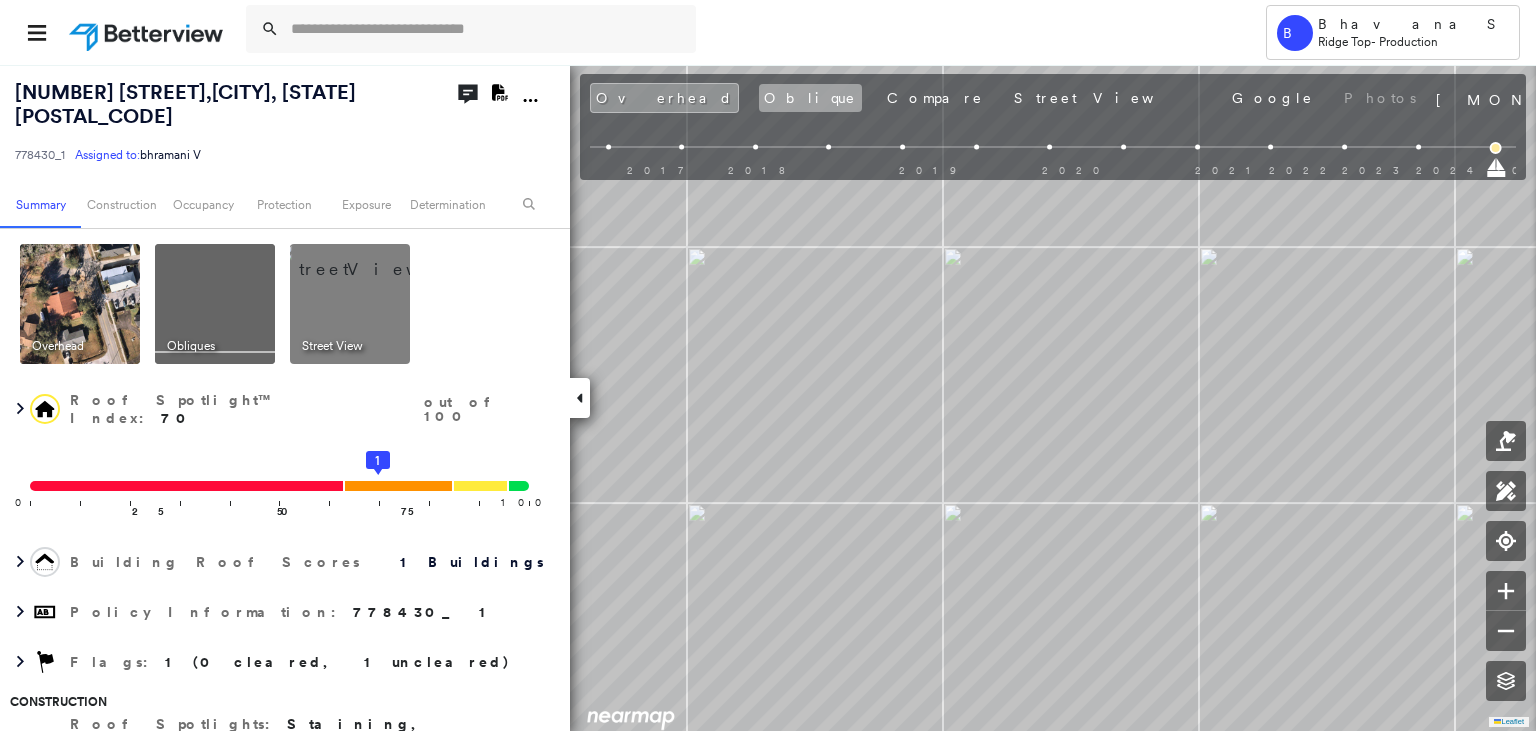 click on "Oblique" at bounding box center (810, 98) 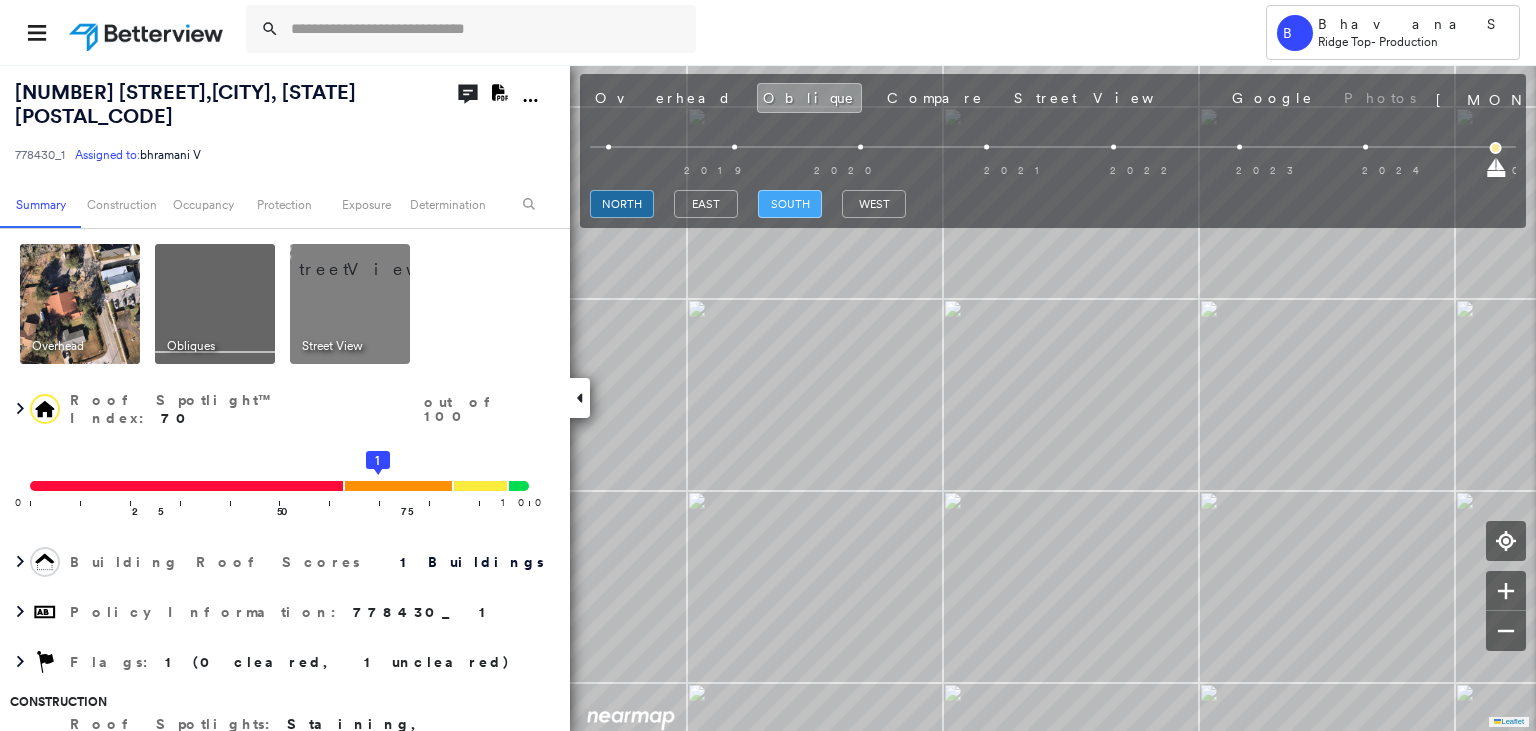 click on "south" at bounding box center (790, 204) 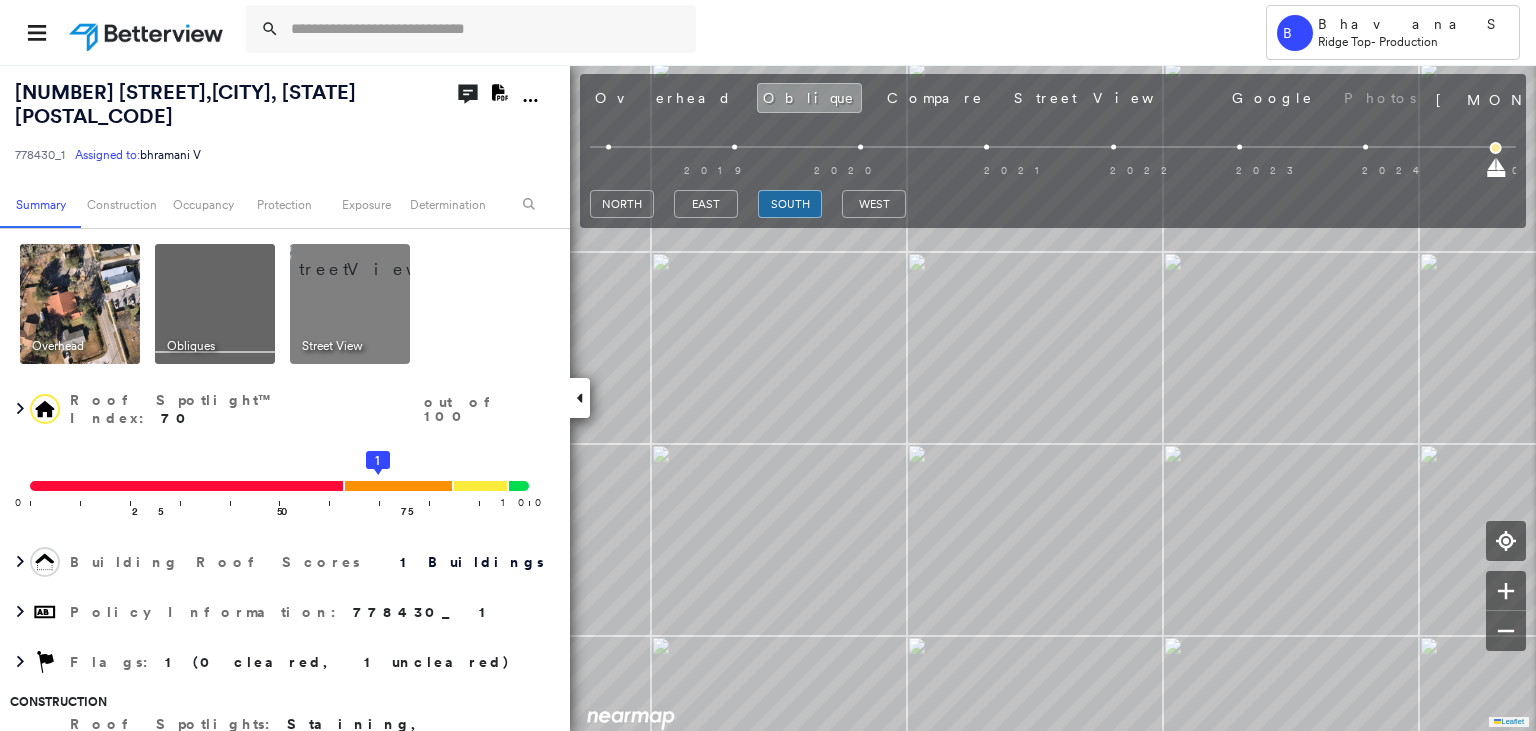 click on "north east south west" at bounding box center (1053, 204) 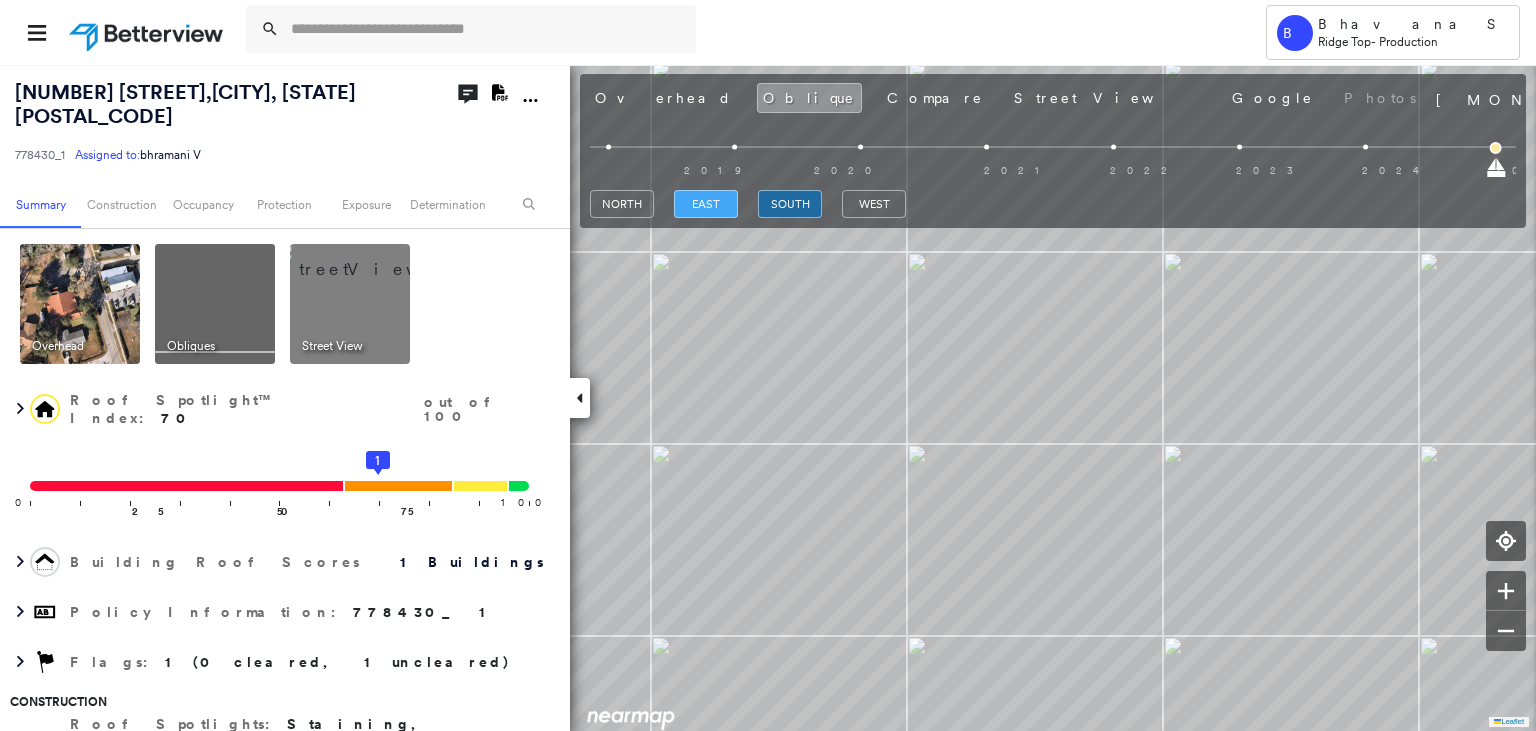 click on "east" at bounding box center [706, 204] 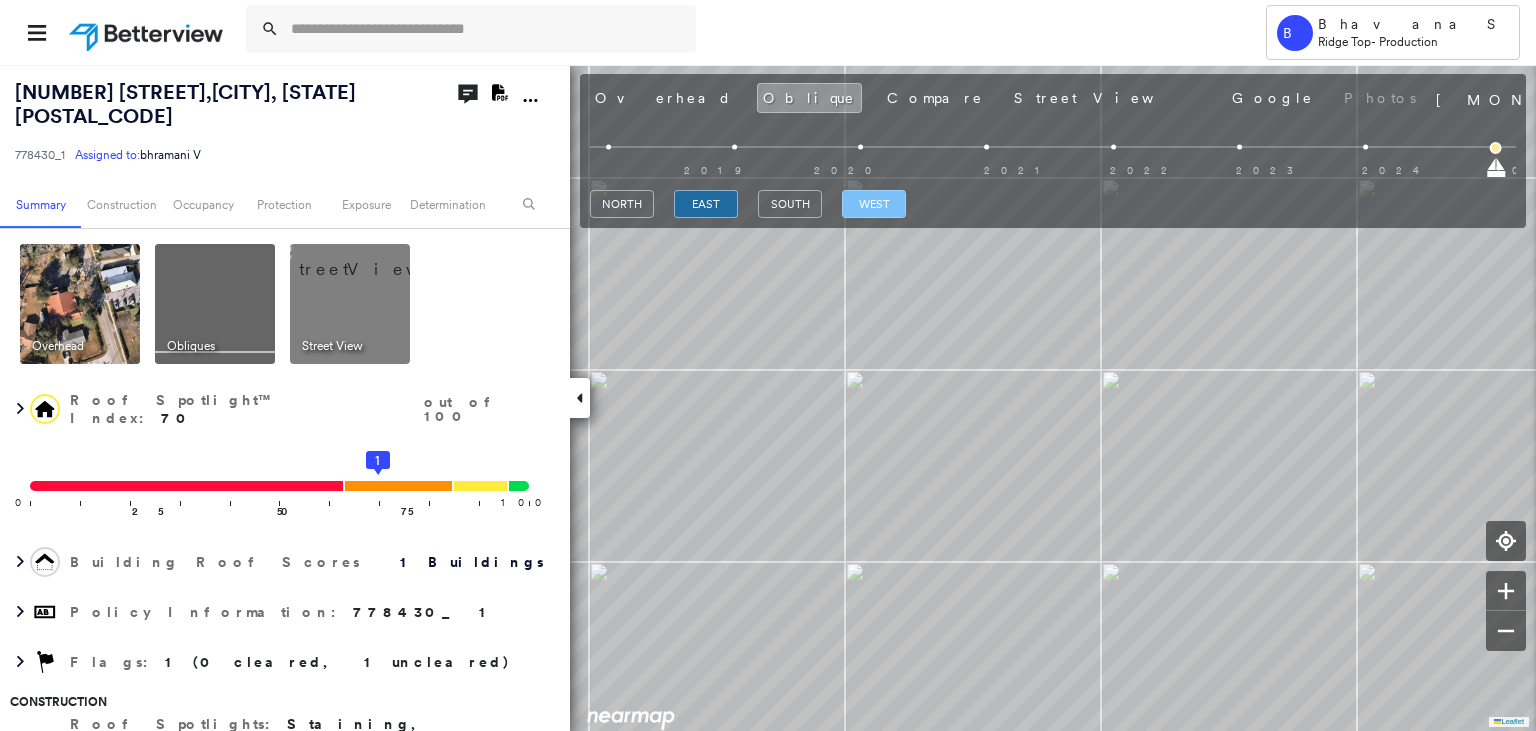click on "west" at bounding box center [874, 204] 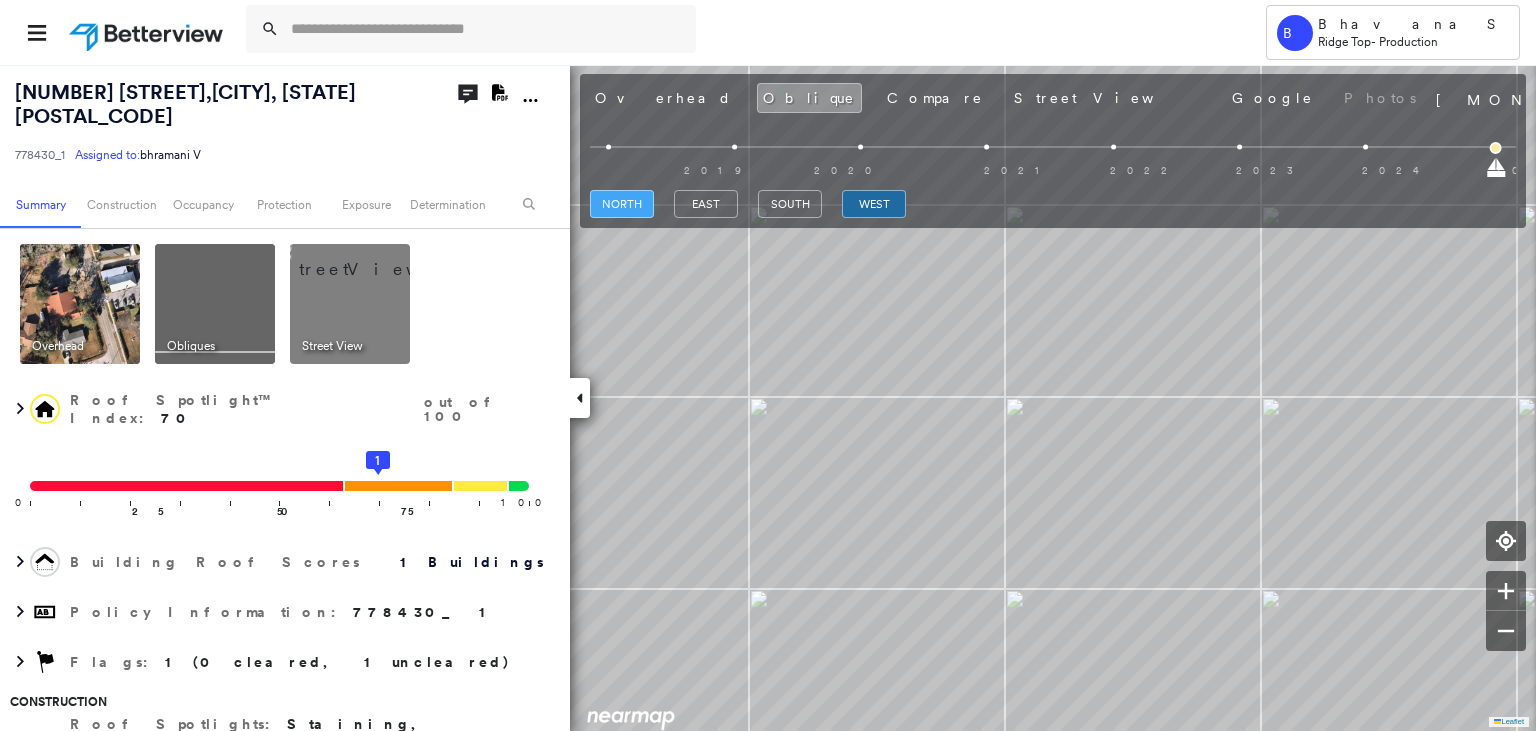 click on "north" at bounding box center [622, 204] 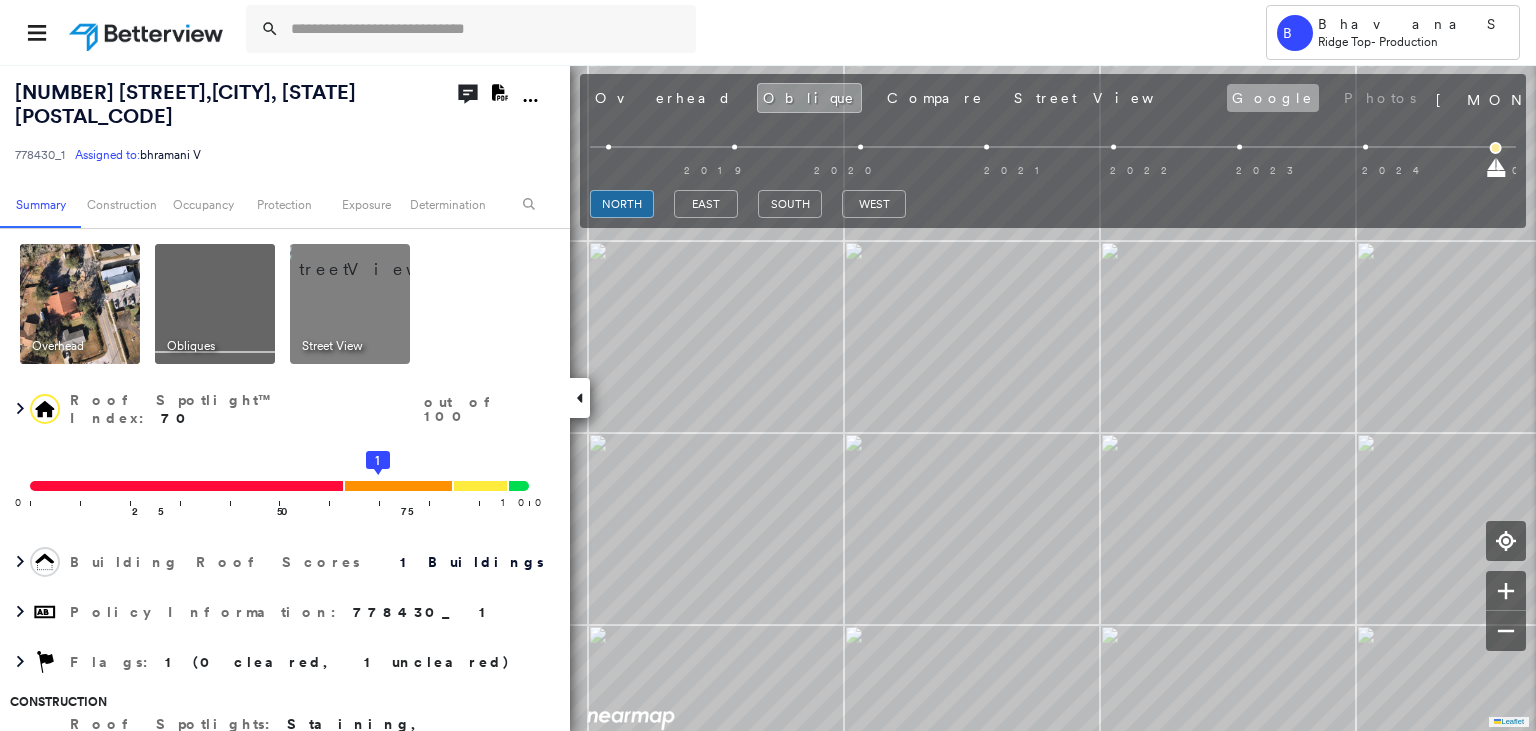 click on "Google" at bounding box center [1273, 98] 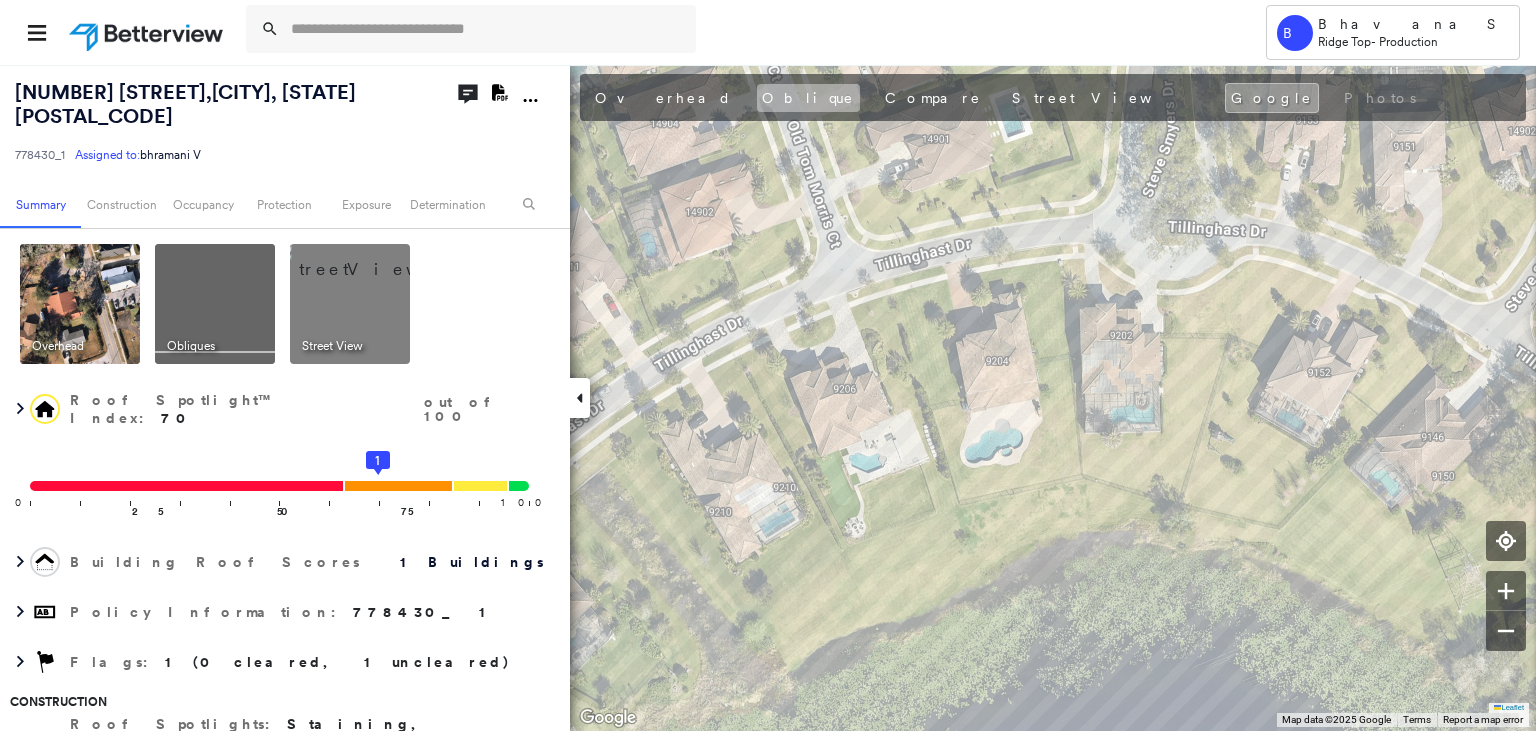 click on "Oblique" at bounding box center [808, 98] 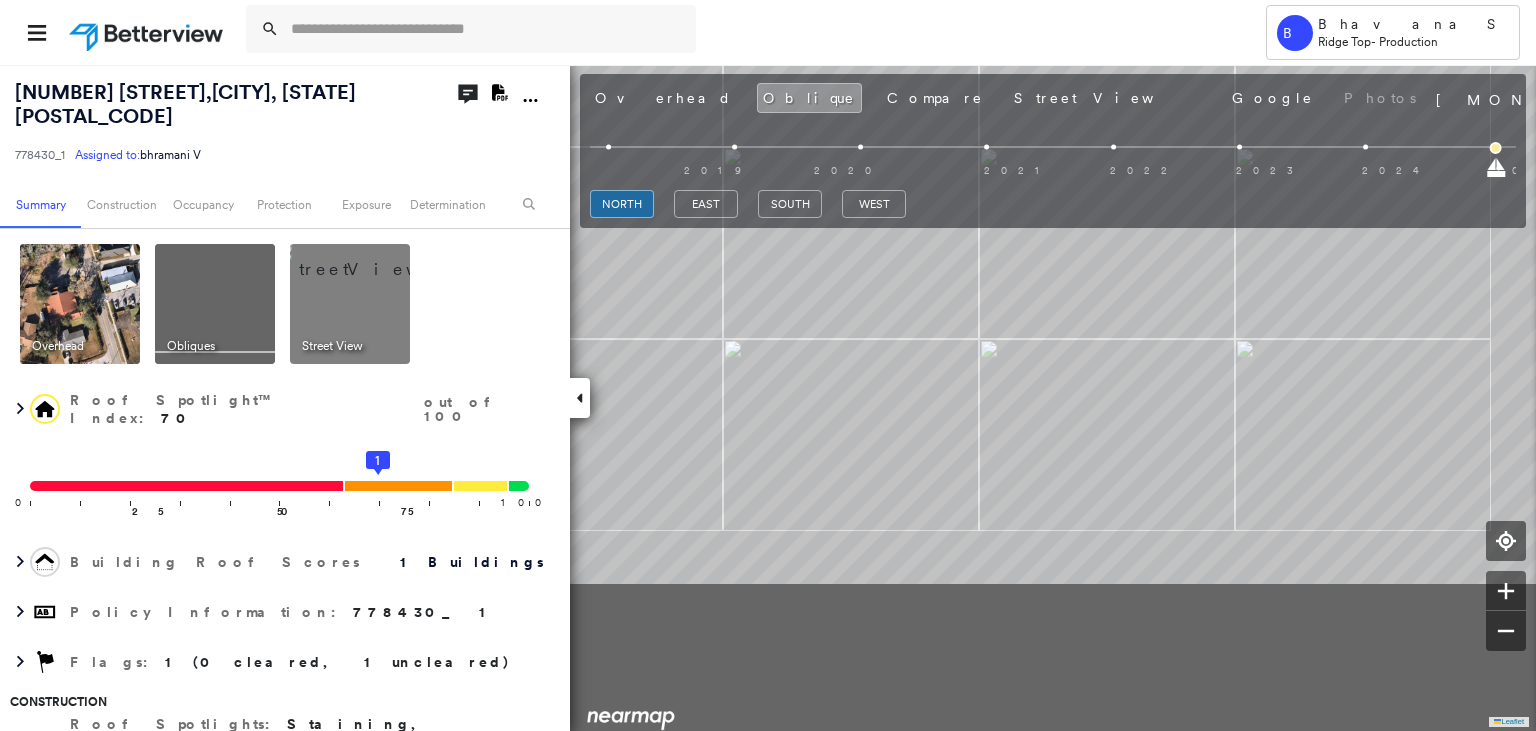 click on "835 Magnolia Rd ,  Charleston, SC 29407 778430_1 Assigned to:  bhramani V Assigned to:  bhramani V 778430_1 Assigned to:  bhramani V Open Comments Download PDF Report Summary Construction Occupancy Protection Exposure Determination Overhead Obliques Street View Roof Spotlight™ Index :  70 out of 100 0 100 25 50 75 1 Building Roof Scores 1 Buildings Policy Information :  778430_1 Flags :  1 (0 cleared, 1 uncleared) Construction Roof Spotlights :  Staining, Overhang, Chimney, Vent, Satellite Dish Property Features Roof Size & Shape :  1 building  - Gable | Asphalt Shingle Occupancy Protection Exposure Determination Flags :  1 (0 cleared, 1 uncleared) Uncleared Flags (1) Cleared Flags  (0) Betterview Property Flagged 07/12/25 Clear Action Taken New Entry History Quote/New Business Terms & Conditions Added ACV Endorsement Added Cosmetic Endorsement Inspection/Loss Control Report Information Added to Inspection Survey Onsite Inspection Ordered Determined No Inspection Needed General Reject/Decline - New Business" at bounding box center (768, 397) 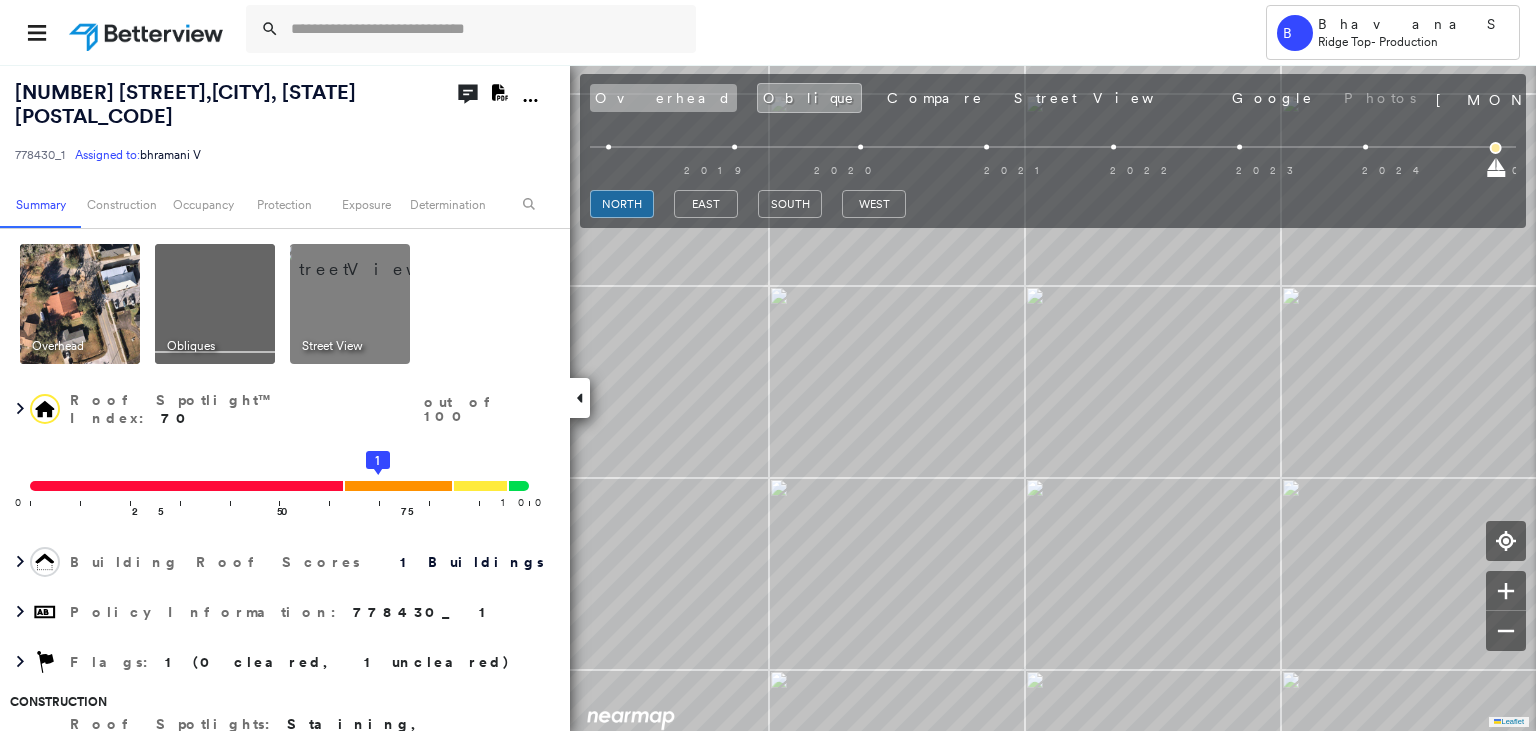 click on "Overhead" at bounding box center (663, 98) 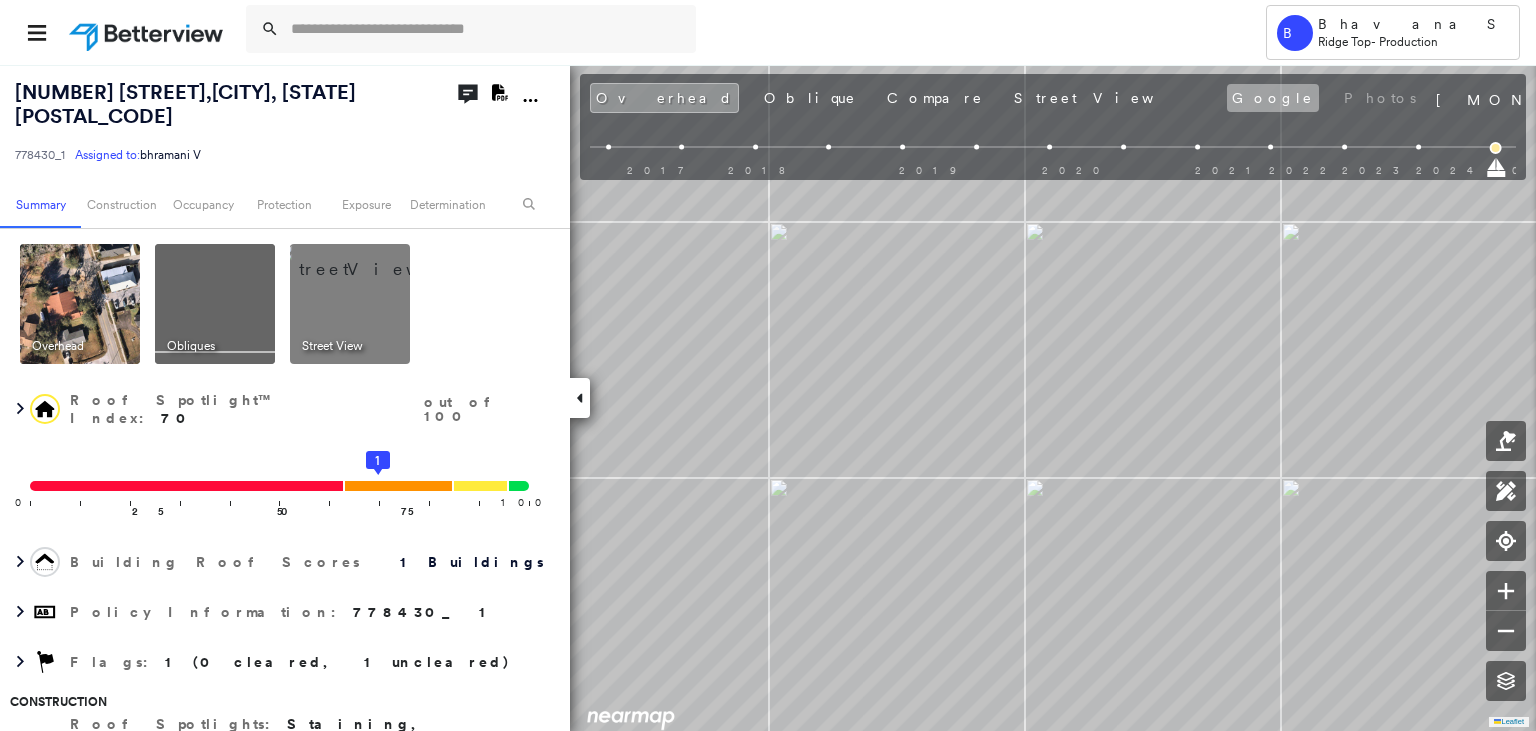 click on "Google" at bounding box center (1273, 98) 